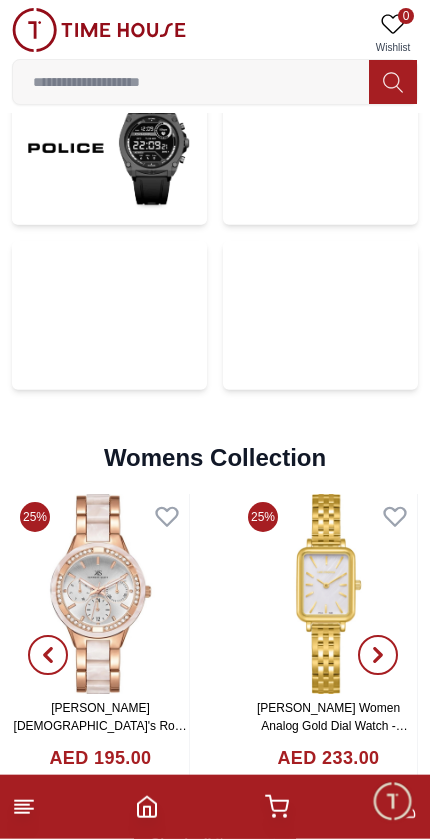 scroll, scrollTop: 4521, scrollLeft: 0, axis: vertical 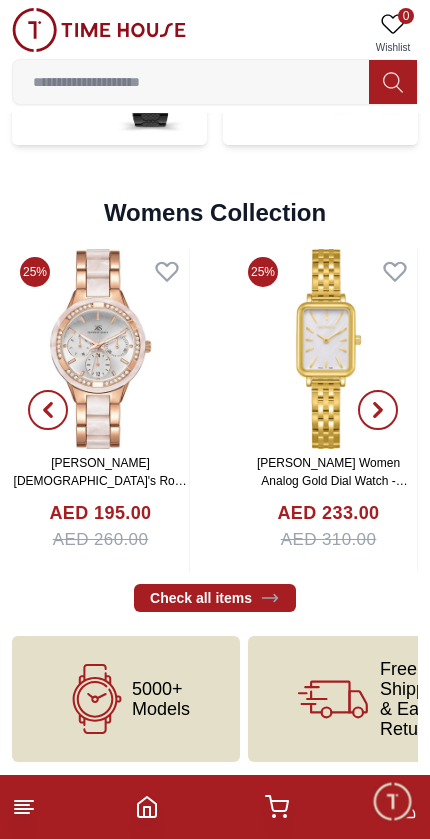 click at bounding box center (191, 82) 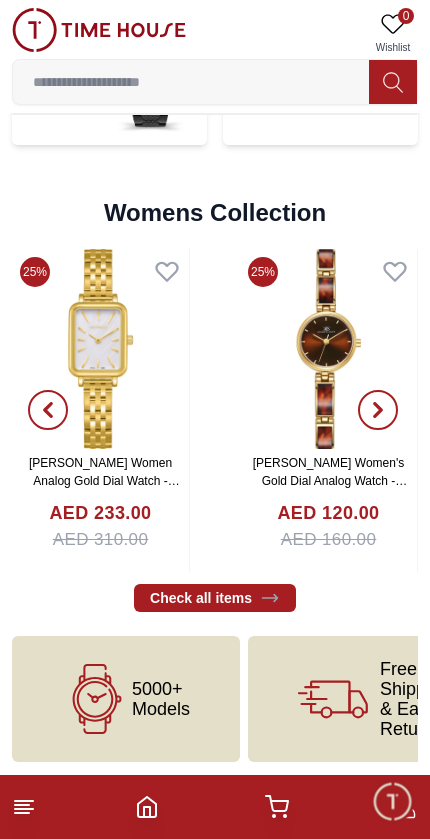 scroll, scrollTop: 4391, scrollLeft: 0, axis: vertical 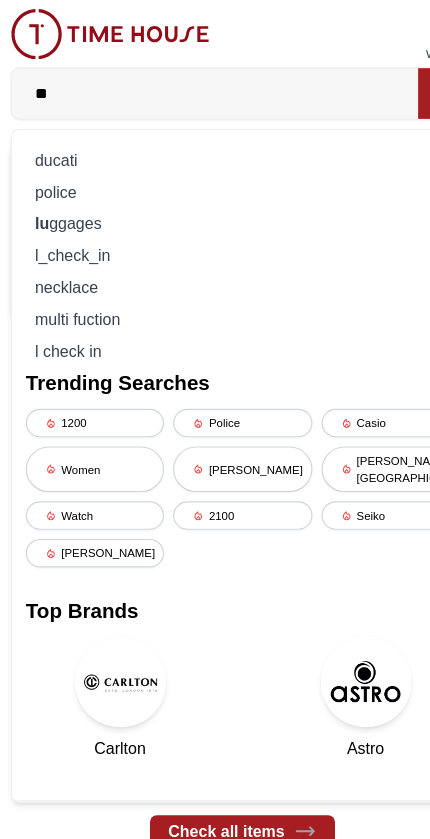 type on "*" 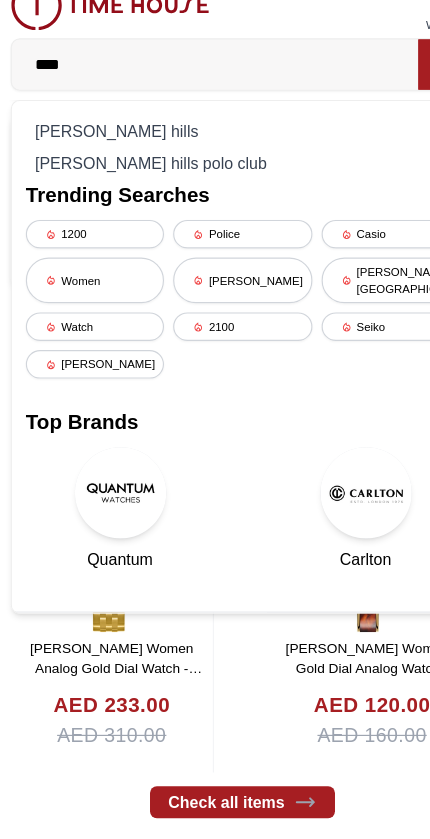 type on "****" 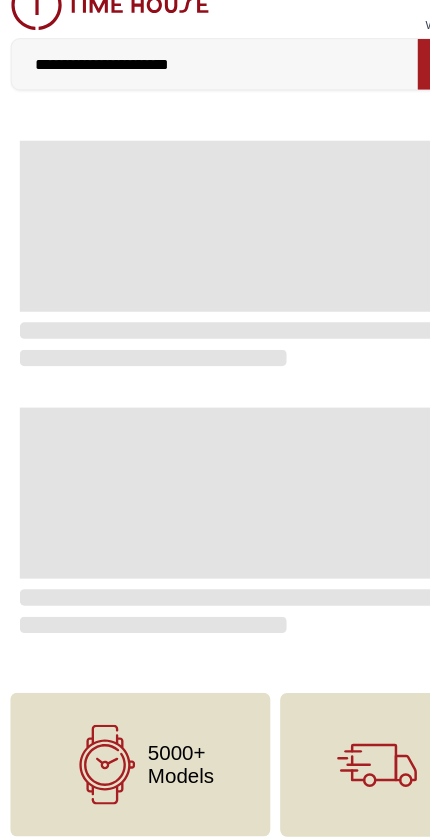 scroll, scrollTop: 0, scrollLeft: 0, axis: both 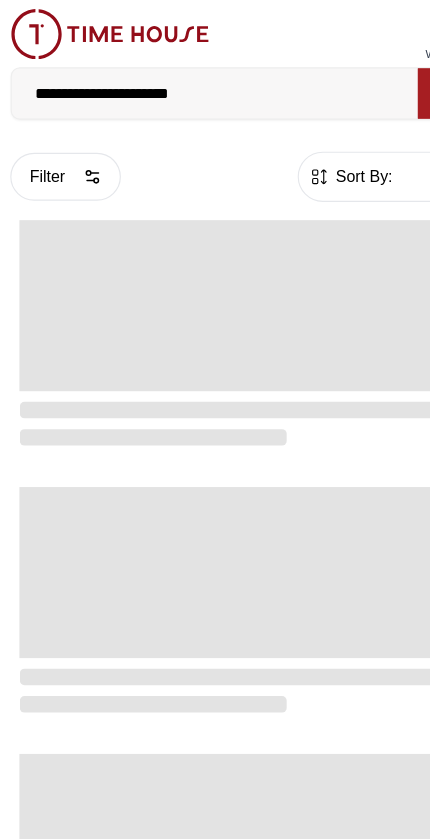 click on "0 Wishlist" at bounding box center [215, 33] 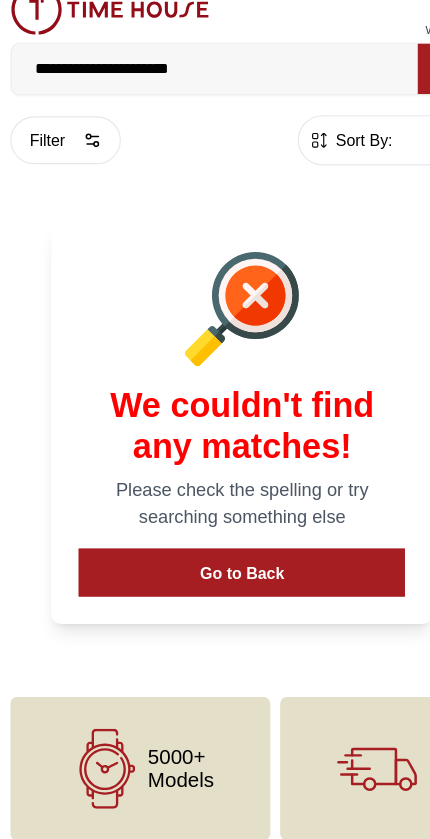 scroll, scrollTop: 0, scrollLeft: 0, axis: both 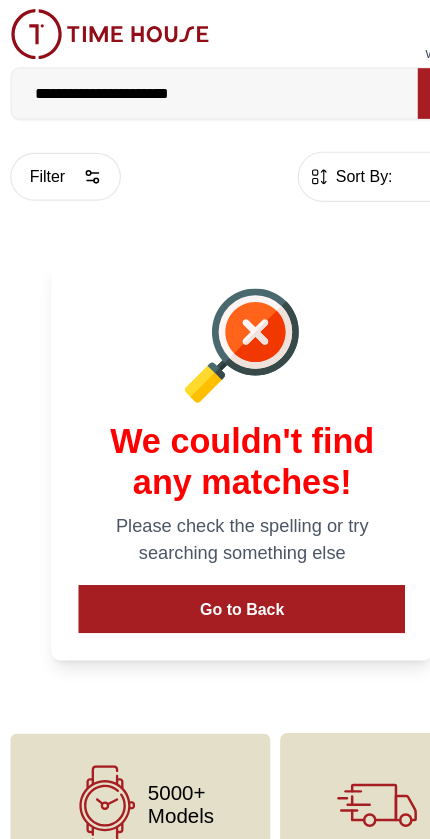 click on "**********" at bounding box center (191, 82) 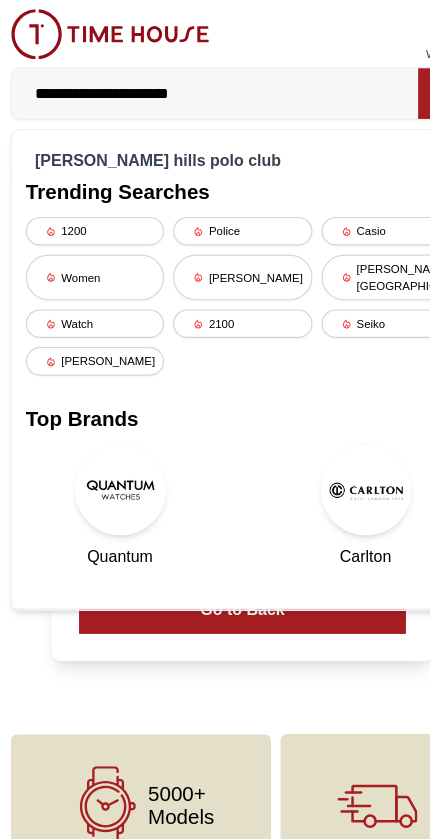 click on "**********" at bounding box center [191, 82] 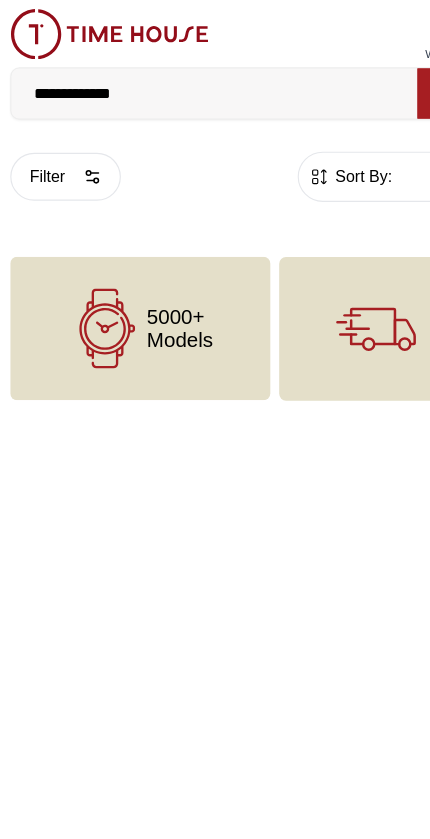 click on "5000+ Models" at bounding box center [126, 288] 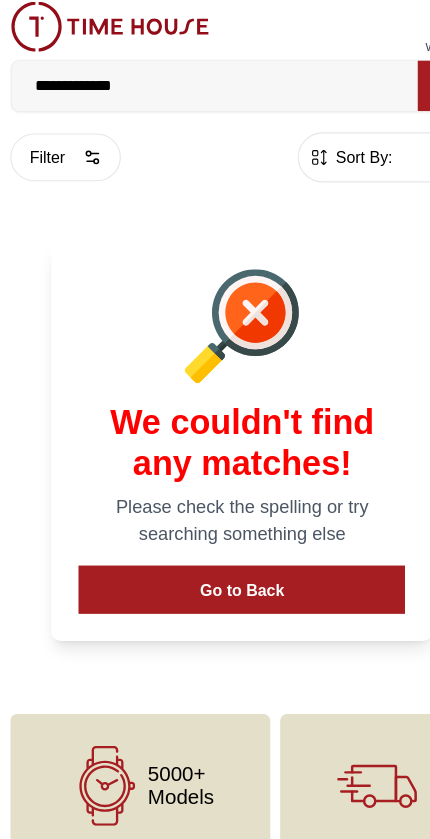 scroll, scrollTop: 0, scrollLeft: 0, axis: both 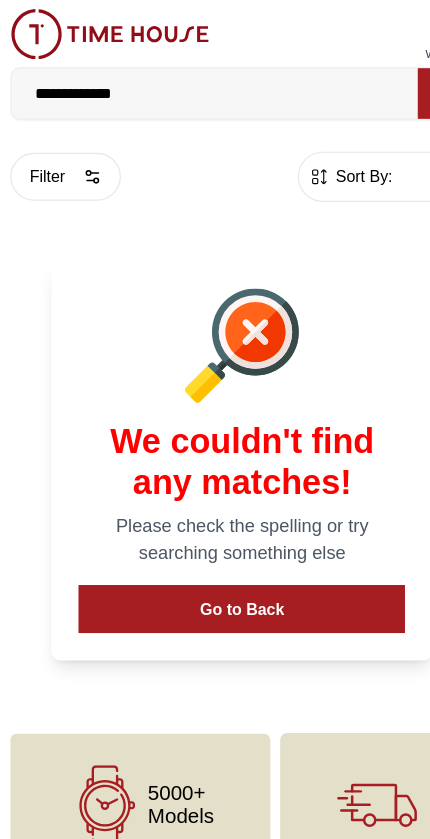 click on "**********" at bounding box center [191, 82] 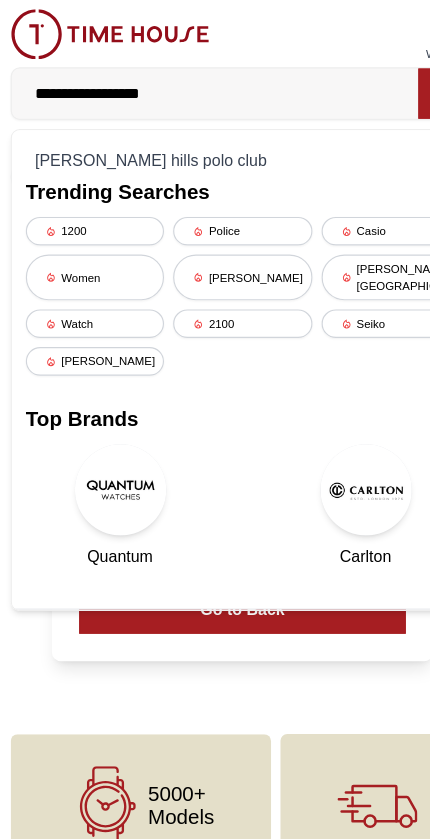 type on "**********" 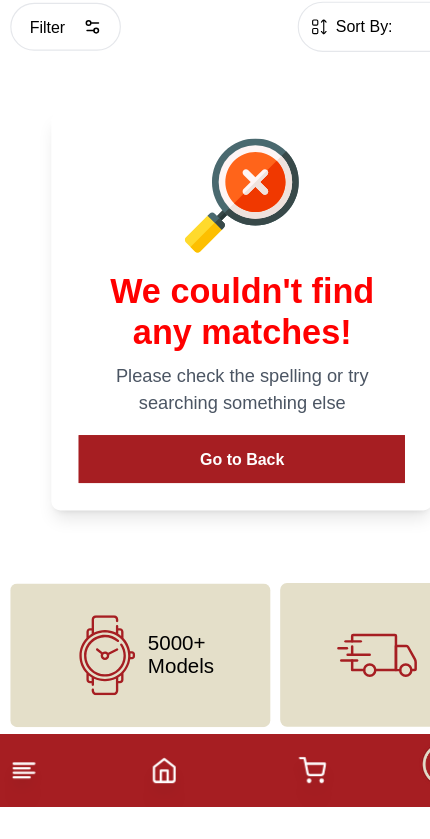 scroll, scrollTop: 10, scrollLeft: 0, axis: vertical 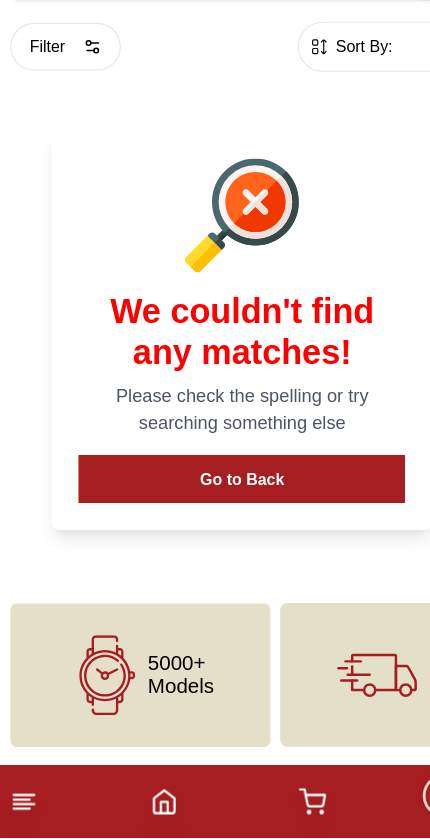 click on "5000+ Models" at bounding box center [161, 696] 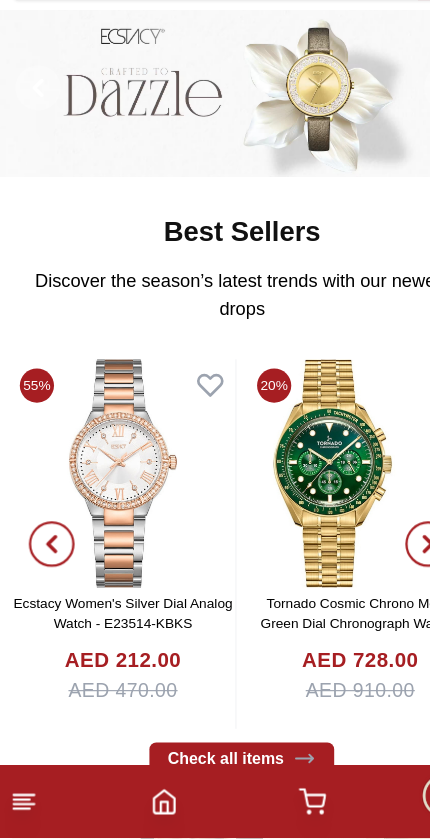 scroll, scrollTop: 0, scrollLeft: 0, axis: both 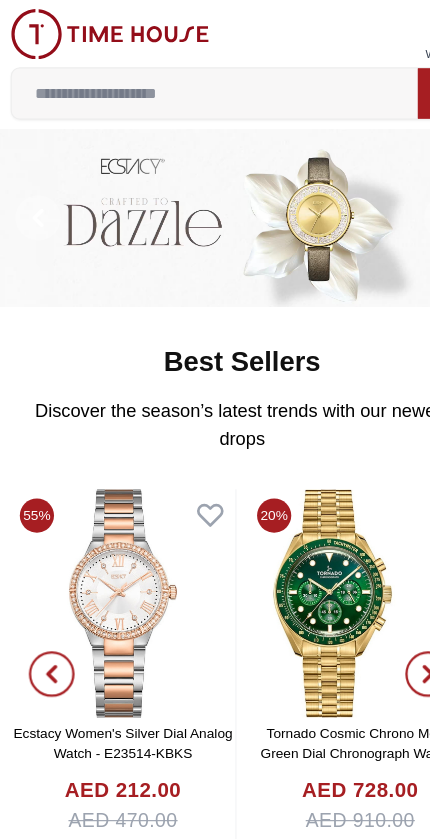 click on "AED 470.00" at bounding box center [111, 720] 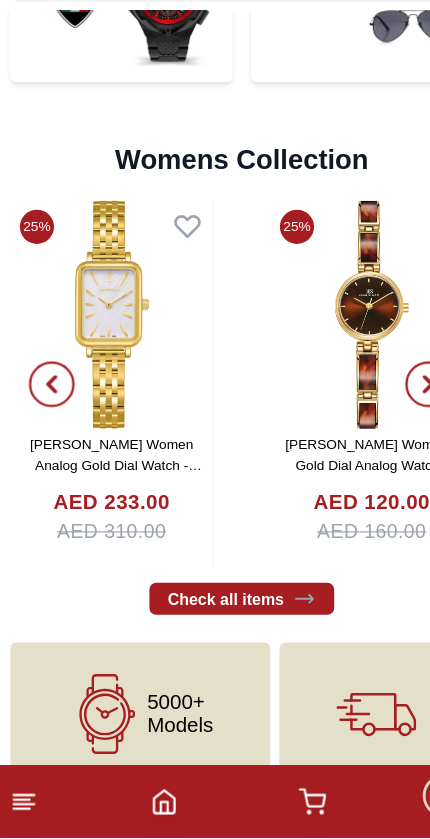 scroll, scrollTop: 4521, scrollLeft: 0, axis: vertical 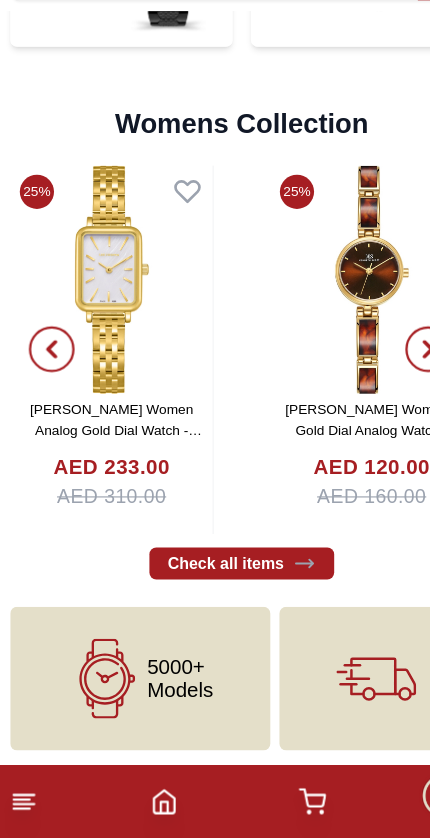 click 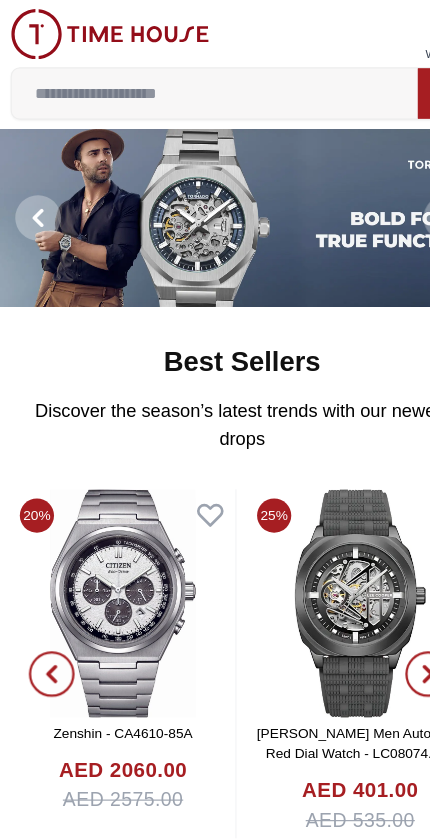 click at bounding box center (191, 82) 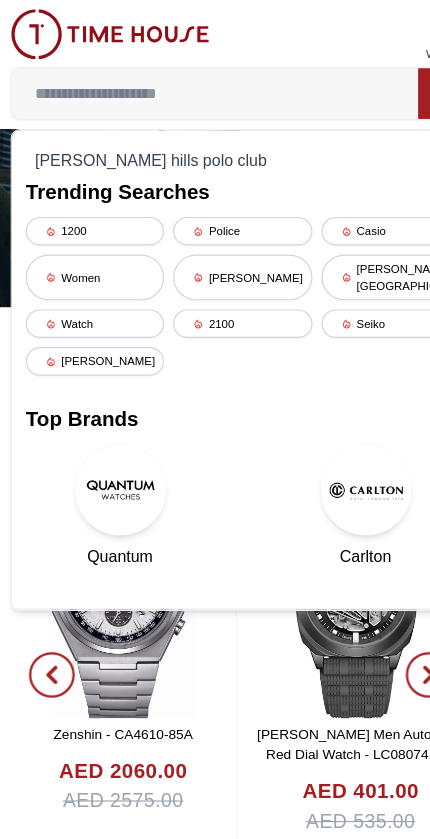 click on "[PERSON_NAME][GEOGRAPHIC_DATA]" at bounding box center [344, 243] 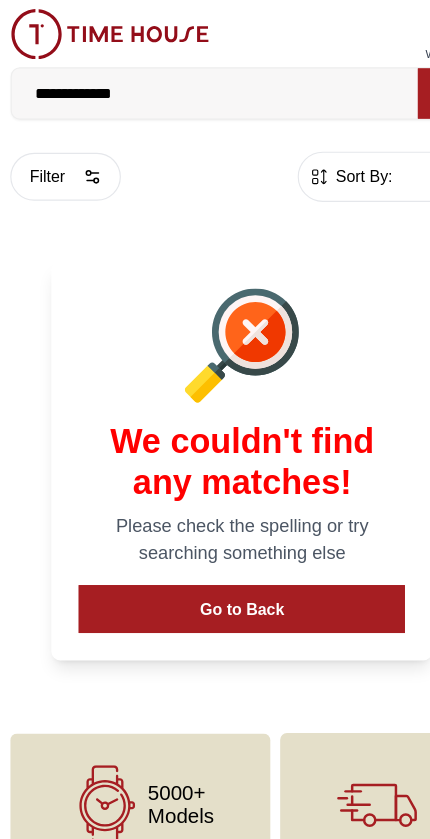 click on "Go to Back" at bounding box center (215, 534) 